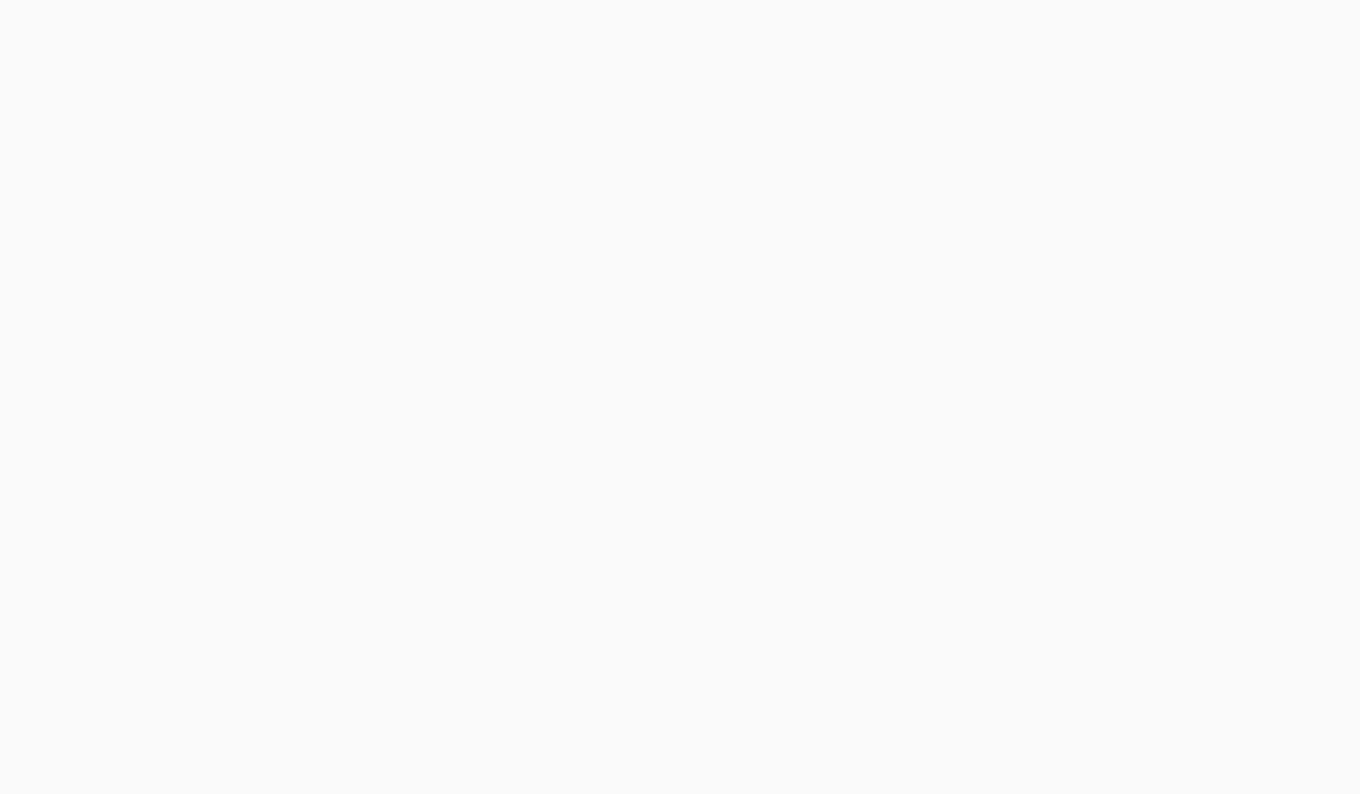scroll, scrollTop: 0, scrollLeft: 0, axis: both 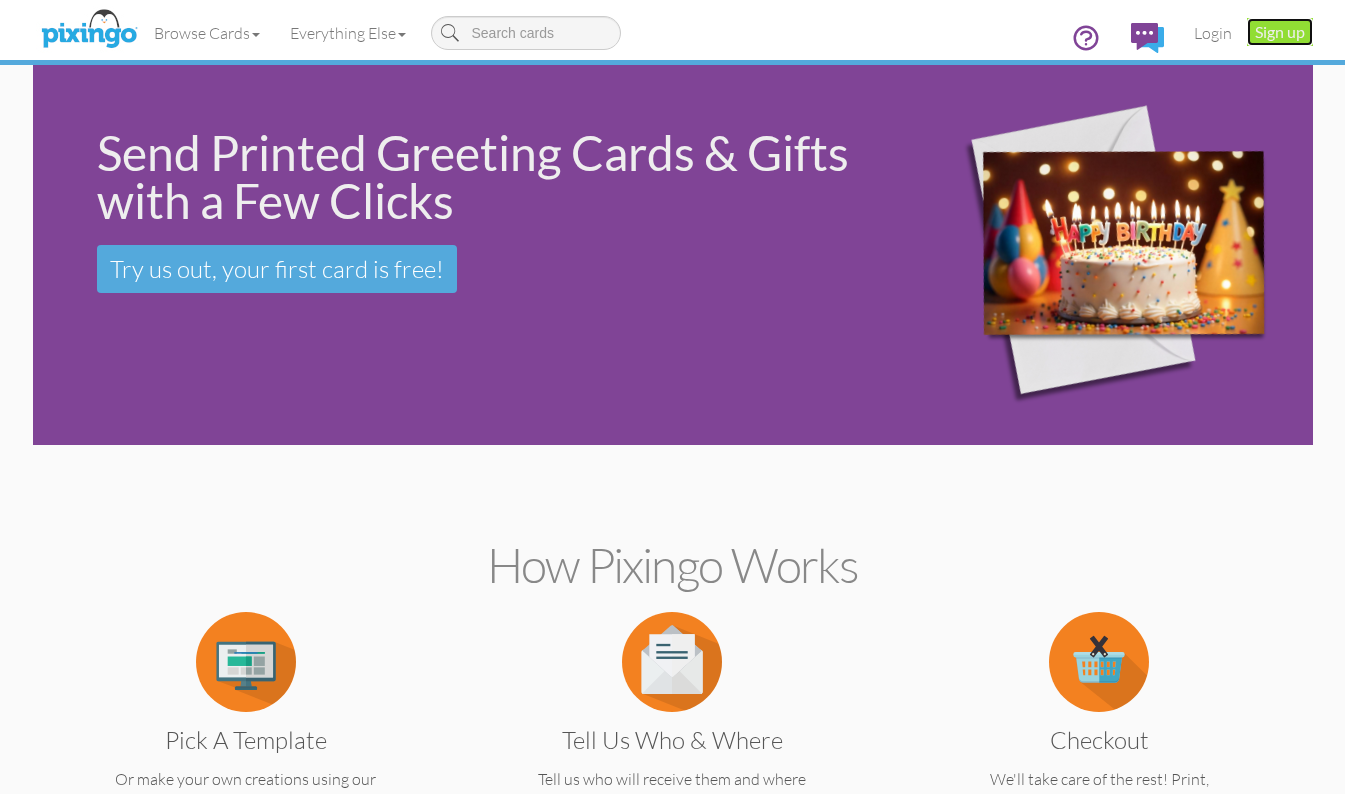 click on "Sign up" at bounding box center (1280, 32) 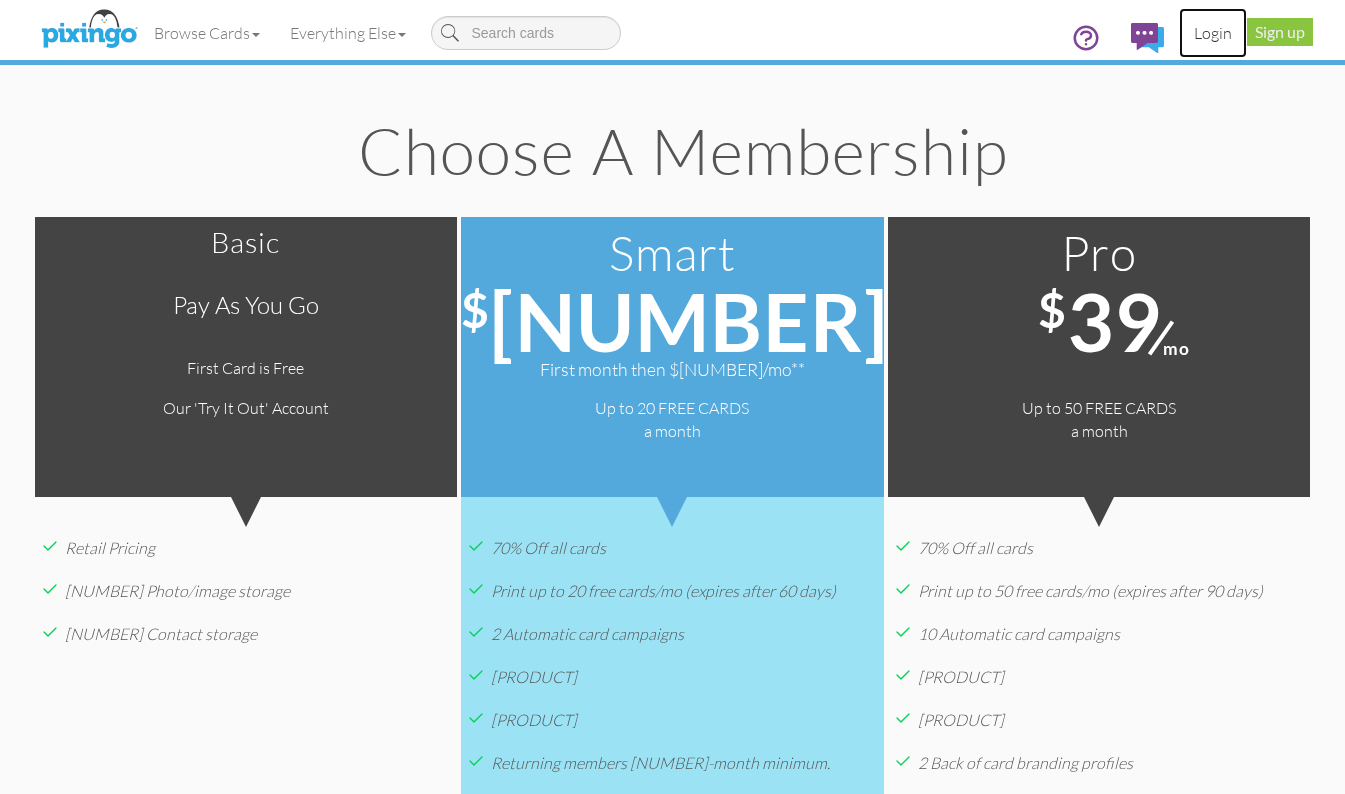 click on "Login" at bounding box center [1213, 33] 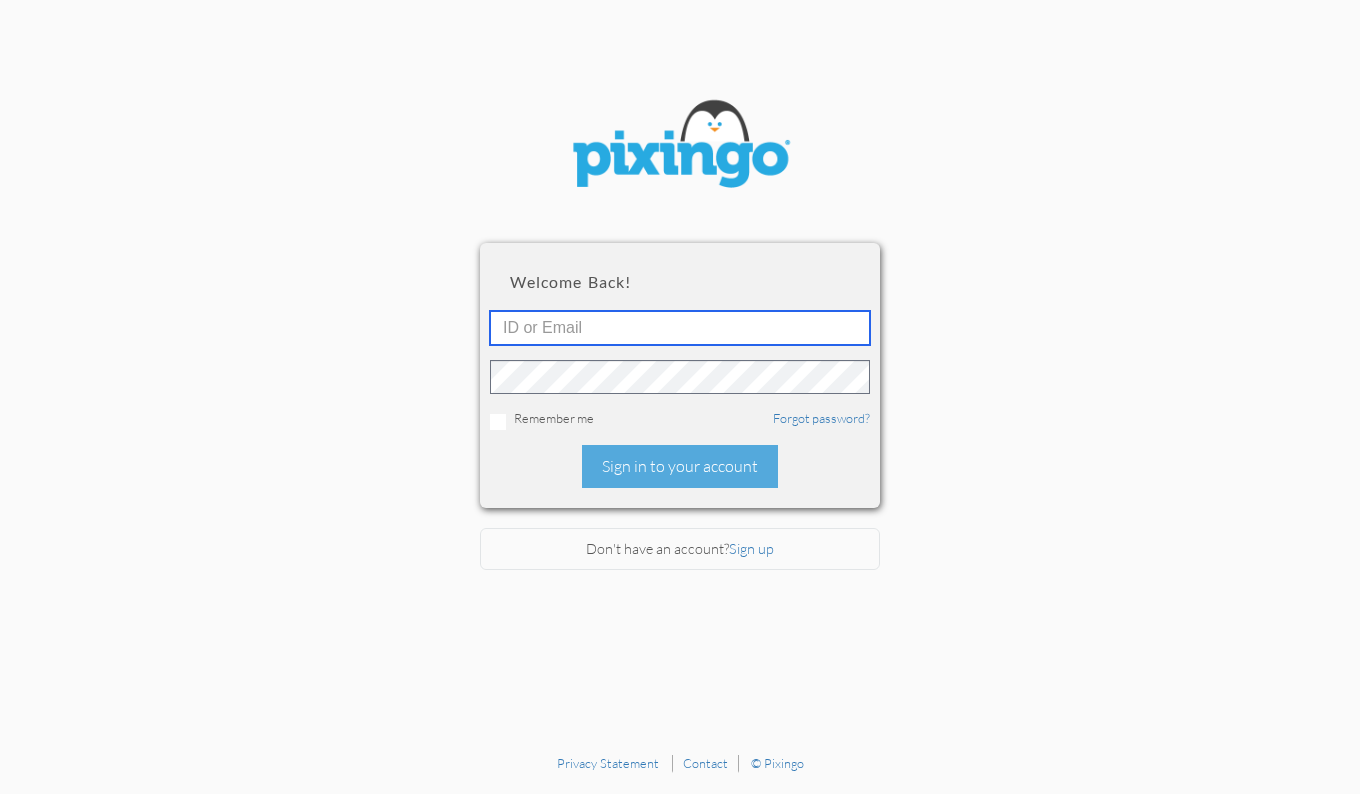 type on "[NUMBER]" 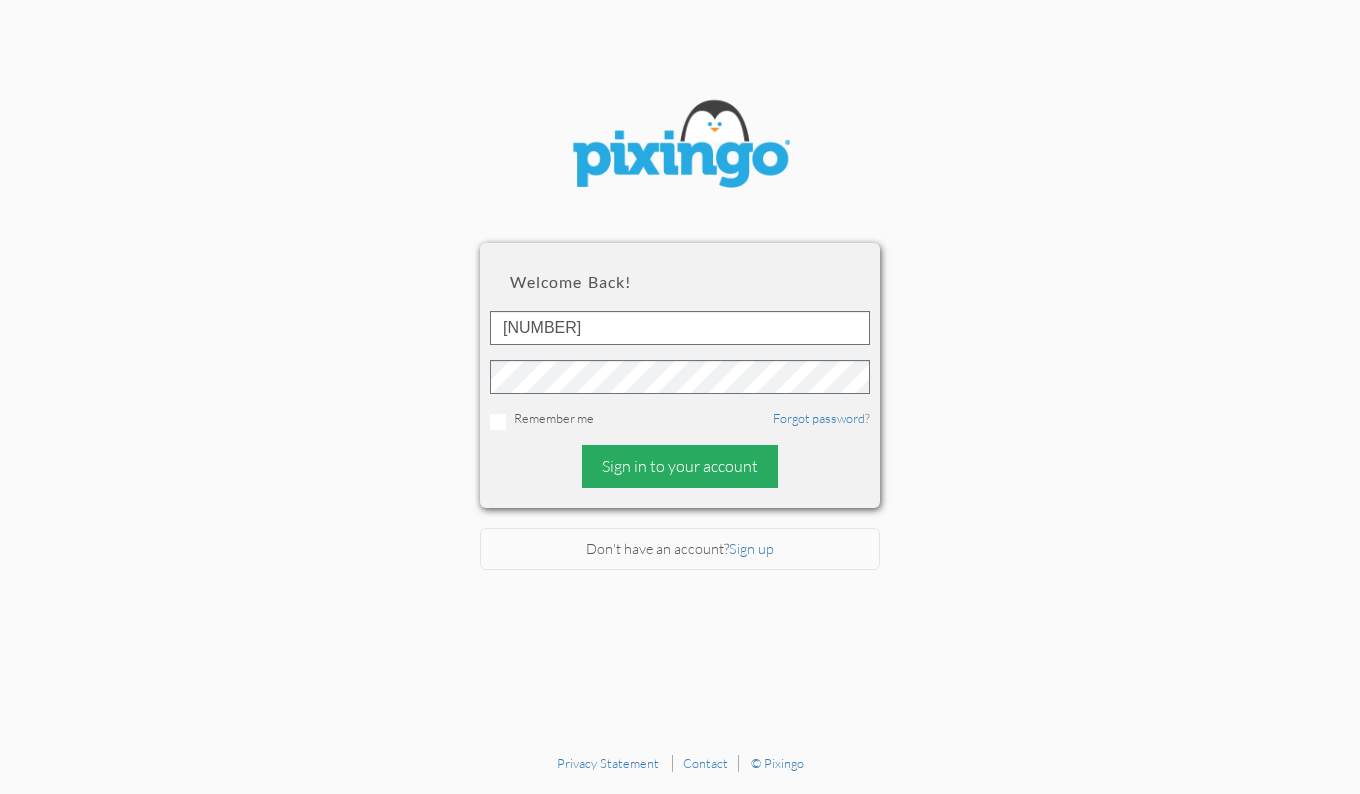 click on "Sign in to your account" at bounding box center (680, 466) 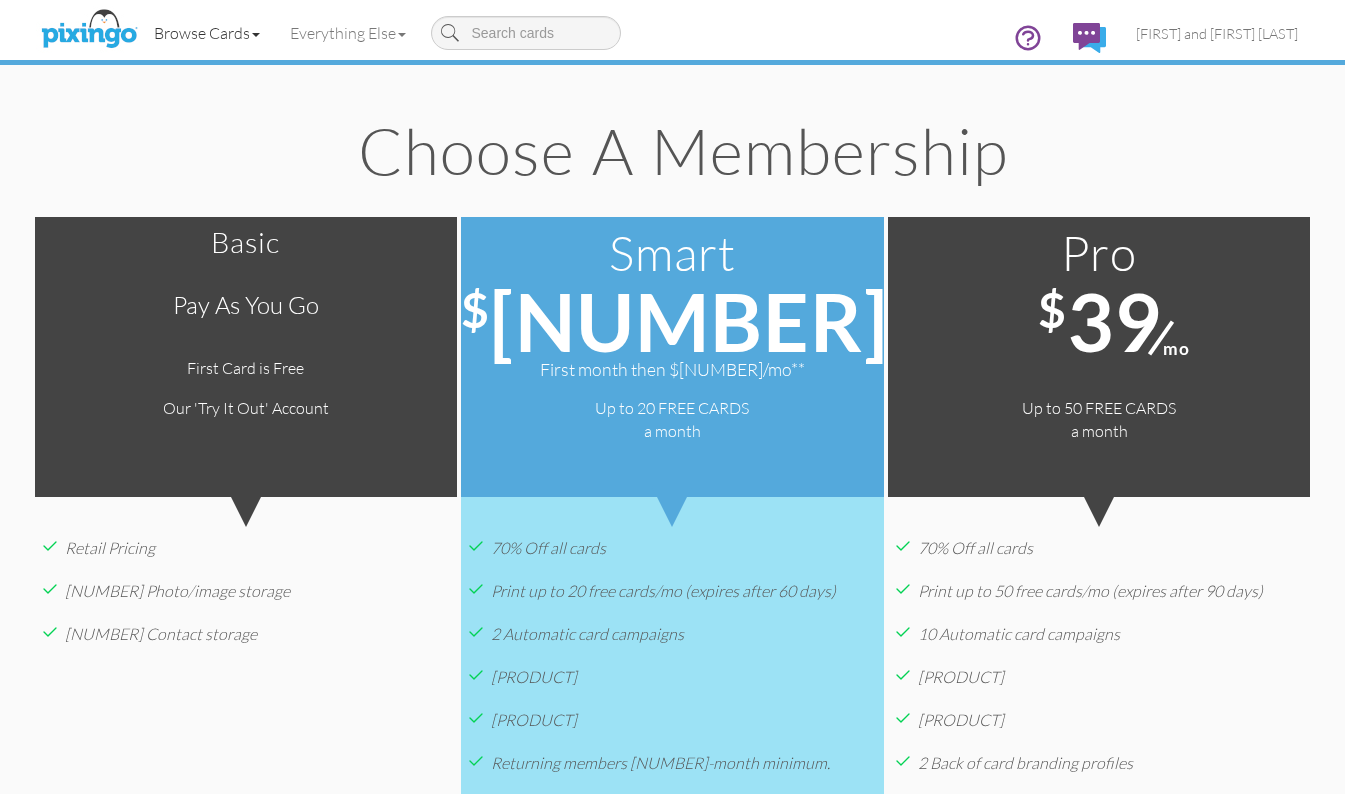 click on "Browse Cards" at bounding box center (207, 33) 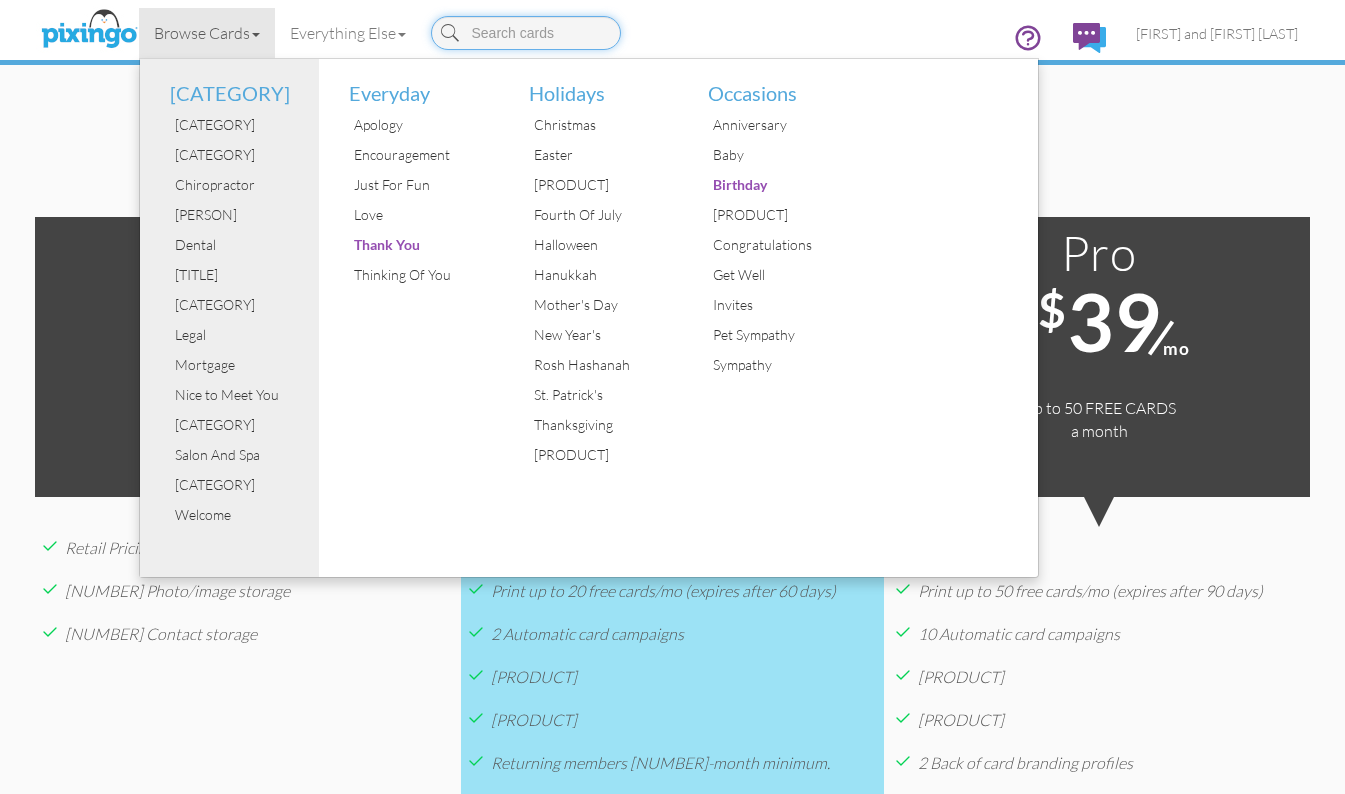 click at bounding box center (526, 33) 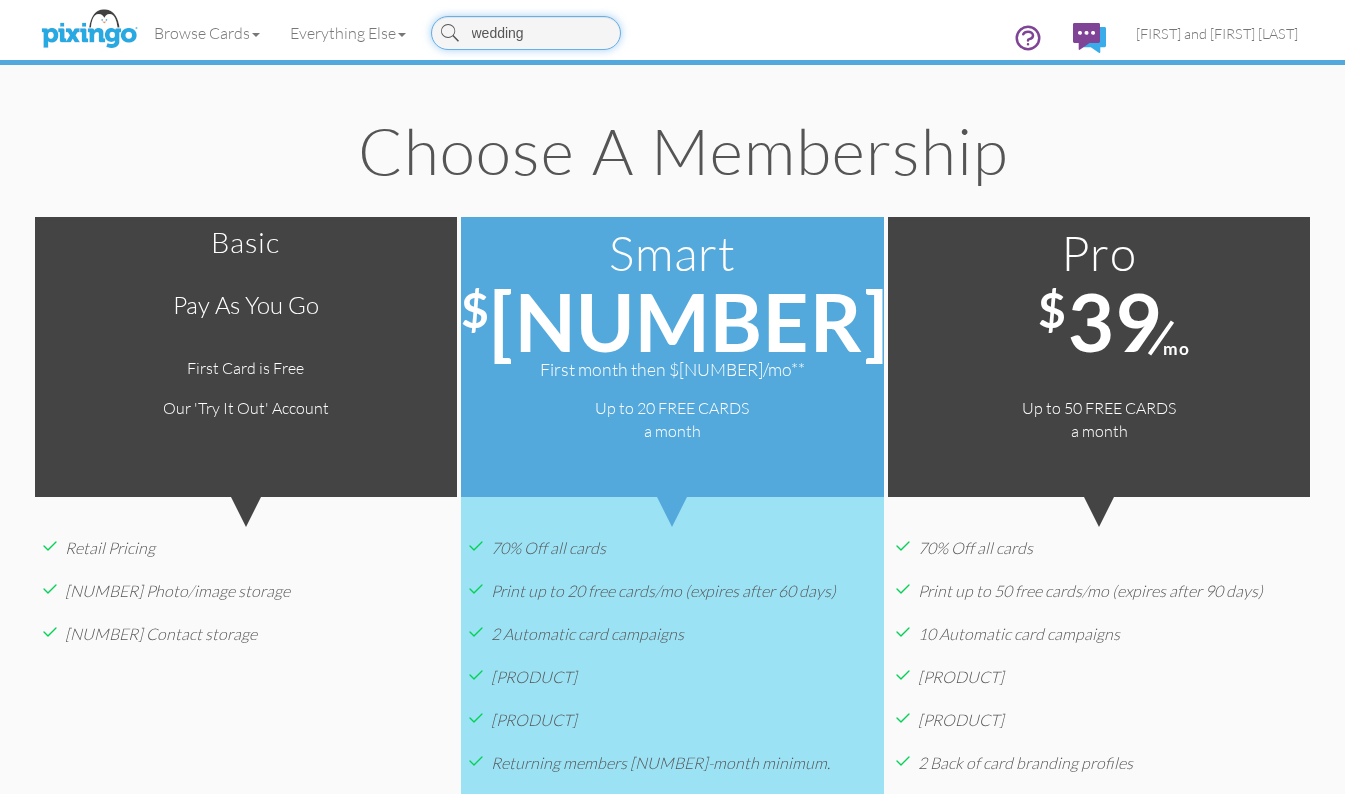 type on "wedding" 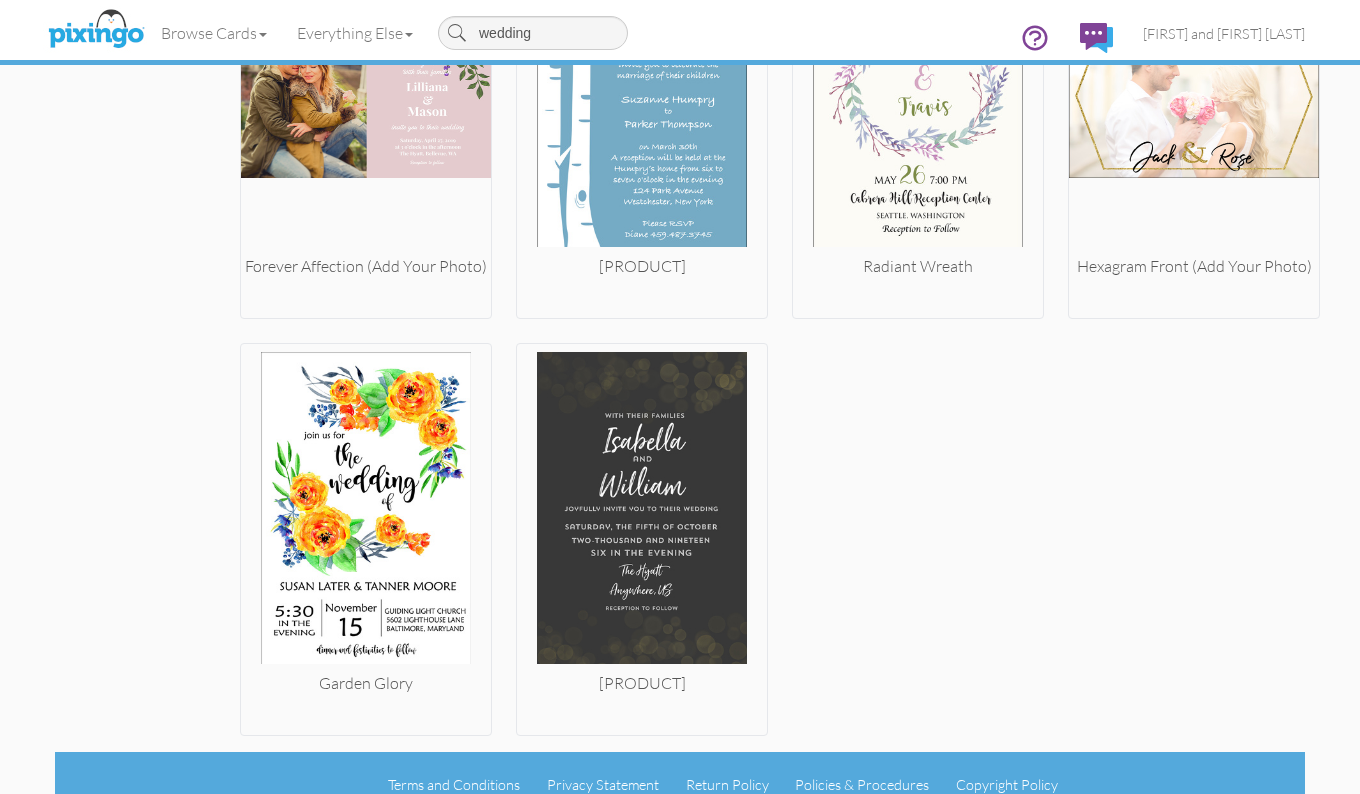 scroll, scrollTop: 4860, scrollLeft: 0, axis: vertical 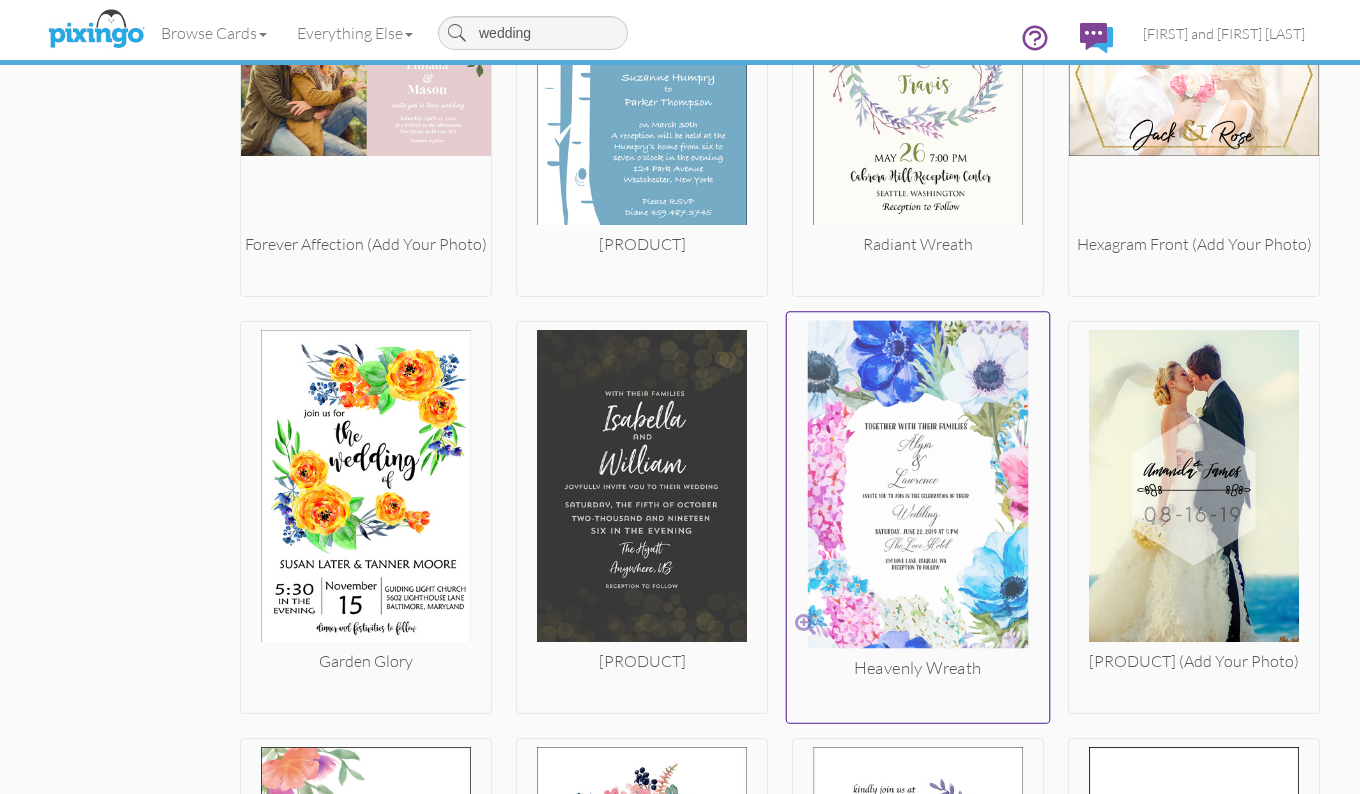 click at bounding box center (918, 489) 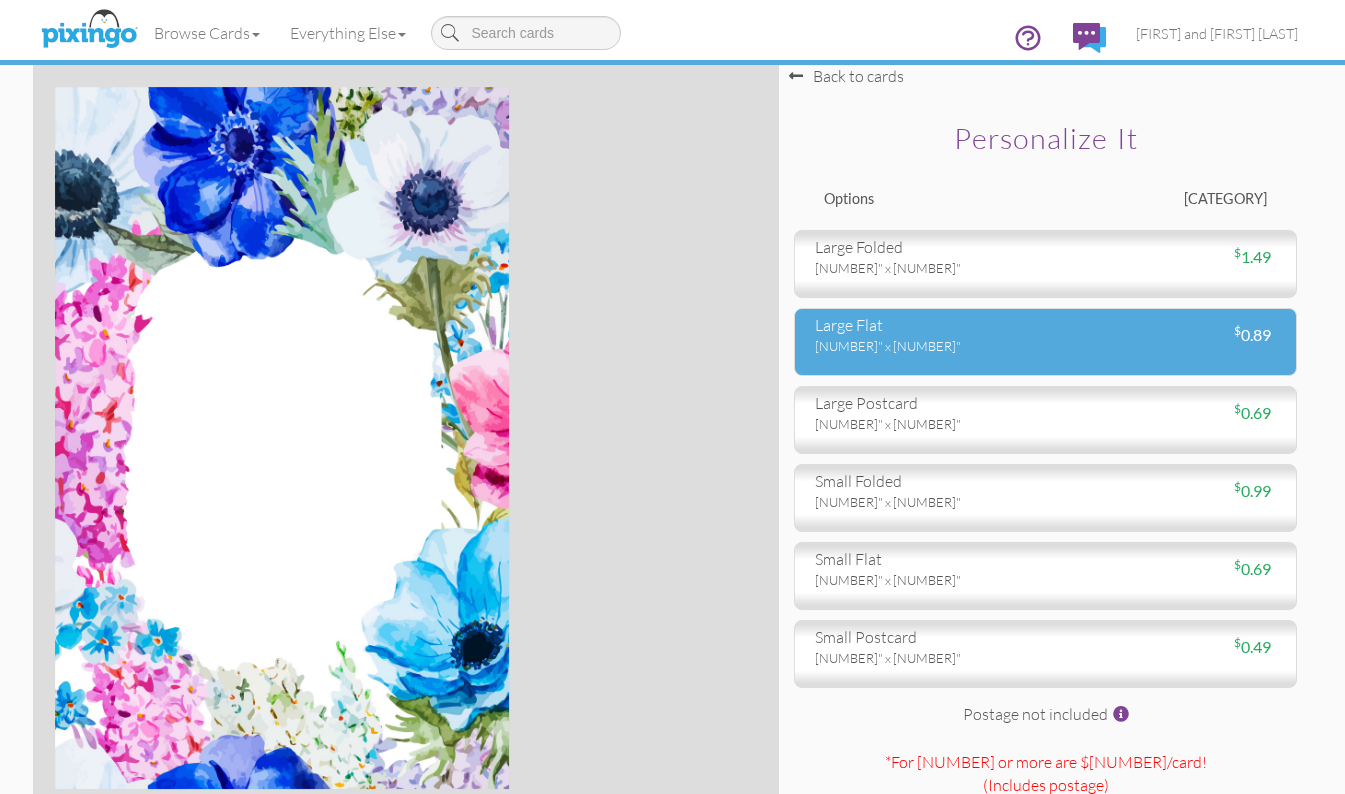 click on "large flat" at bounding box center [923, 325] 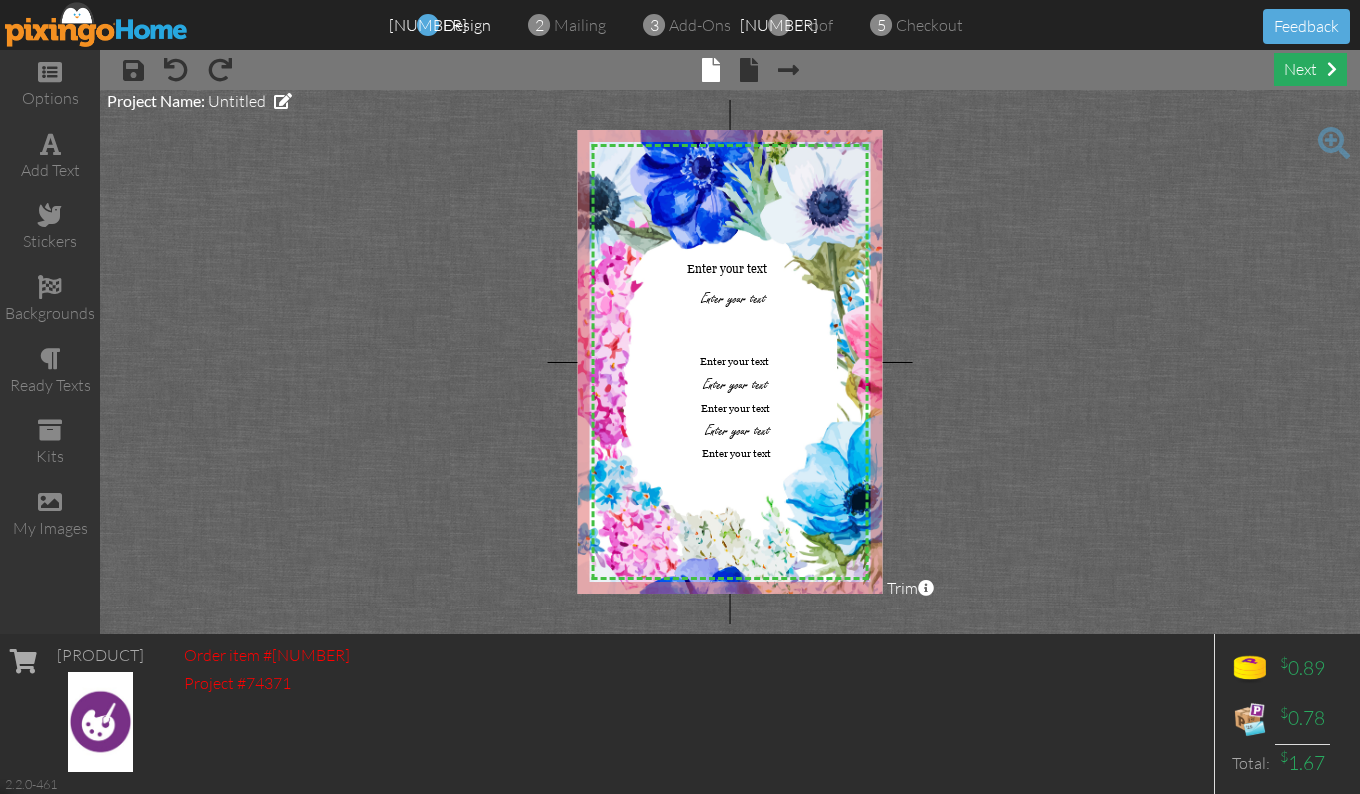 click on "next" at bounding box center (1310, 69) 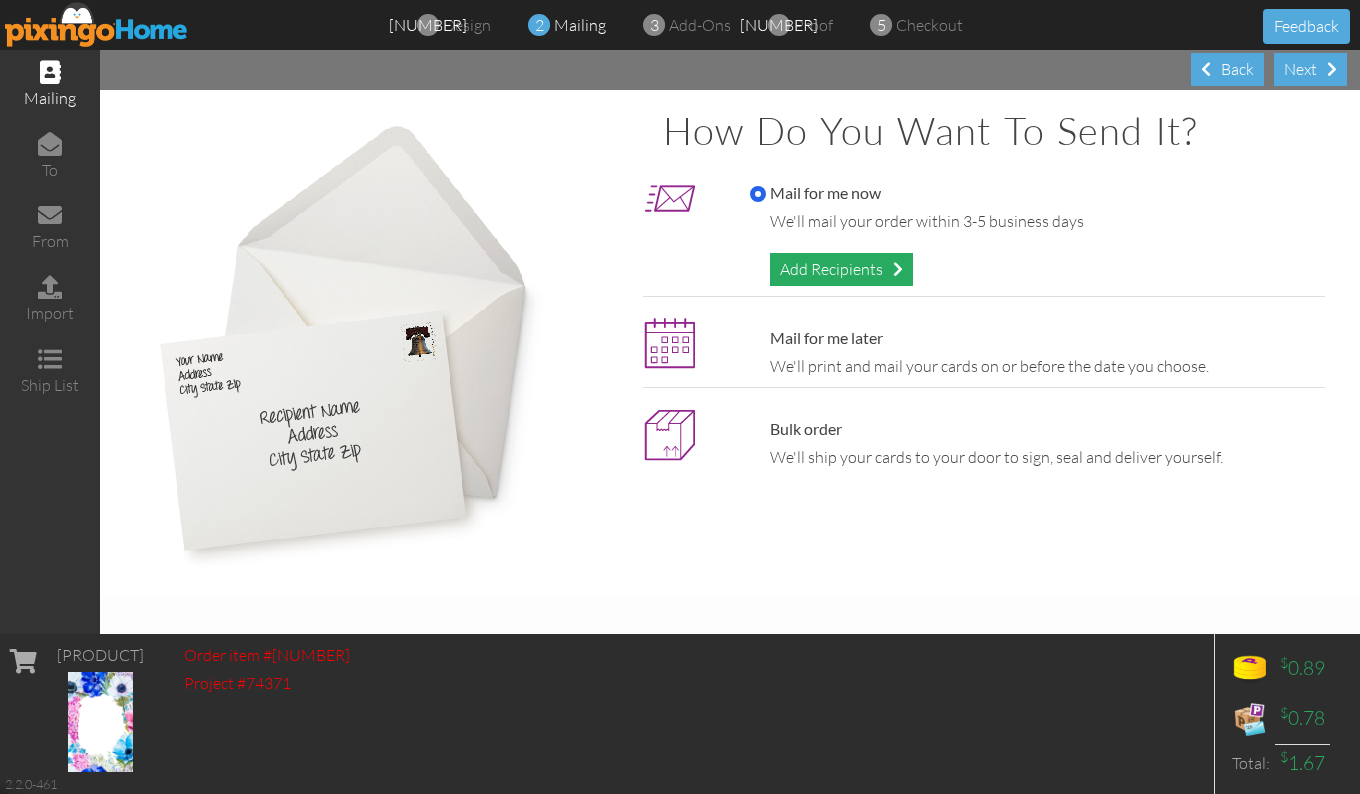 click on "Add Recipients" at bounding box center (841, 269) 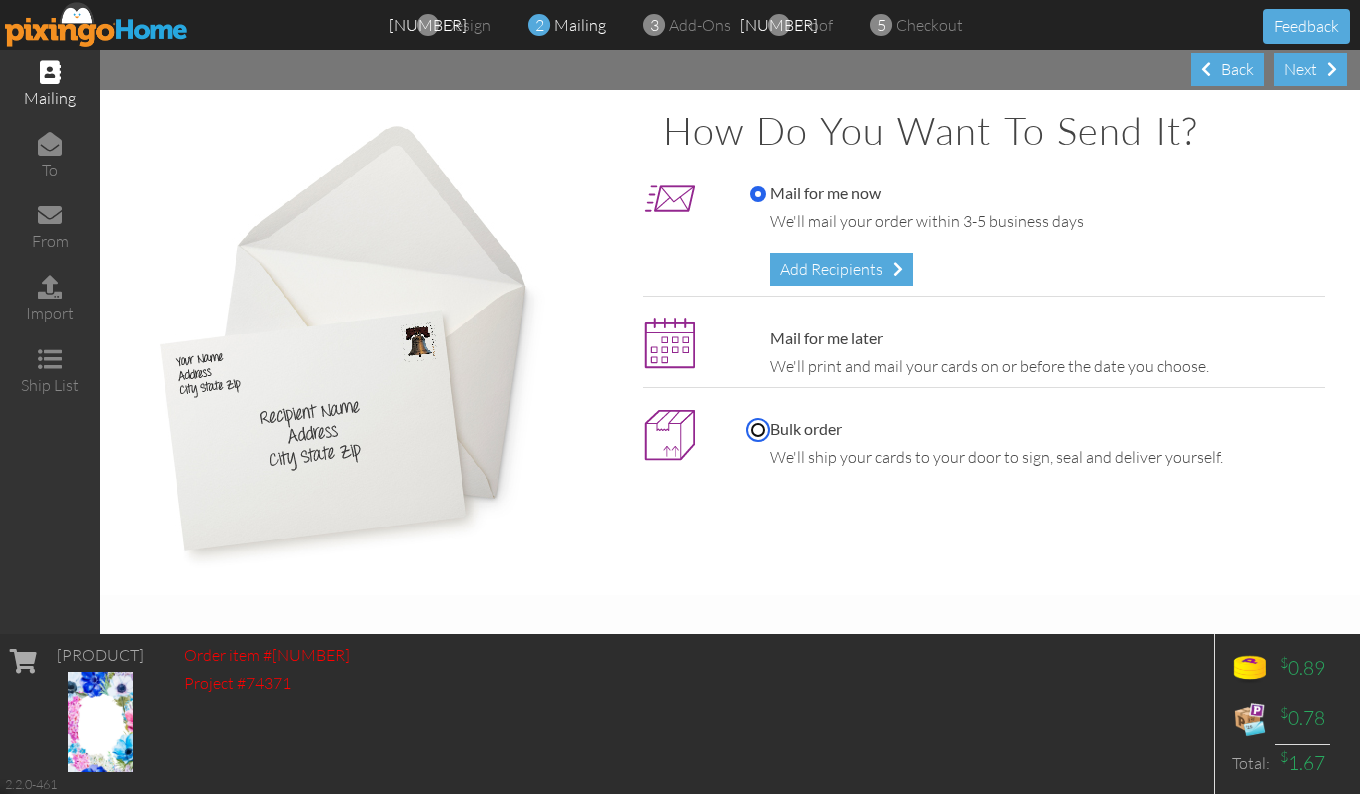 click on "Bulk order" at bounding box center [758, 430] 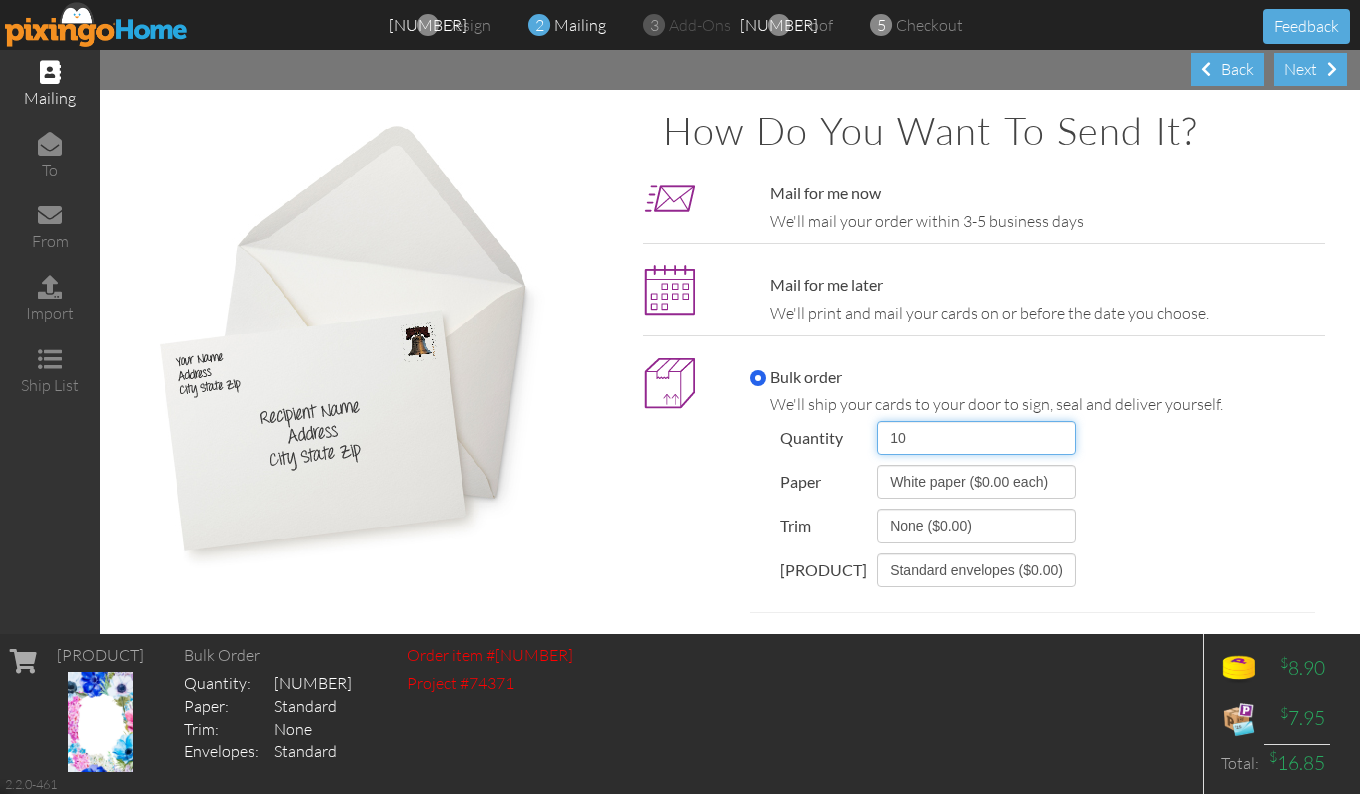 click on "10 25 40 50 75 100 125 150 200 250 300 350 400 450 500 1000 1500 2000 3000 4000 5000" at bounding box center [976, 438] 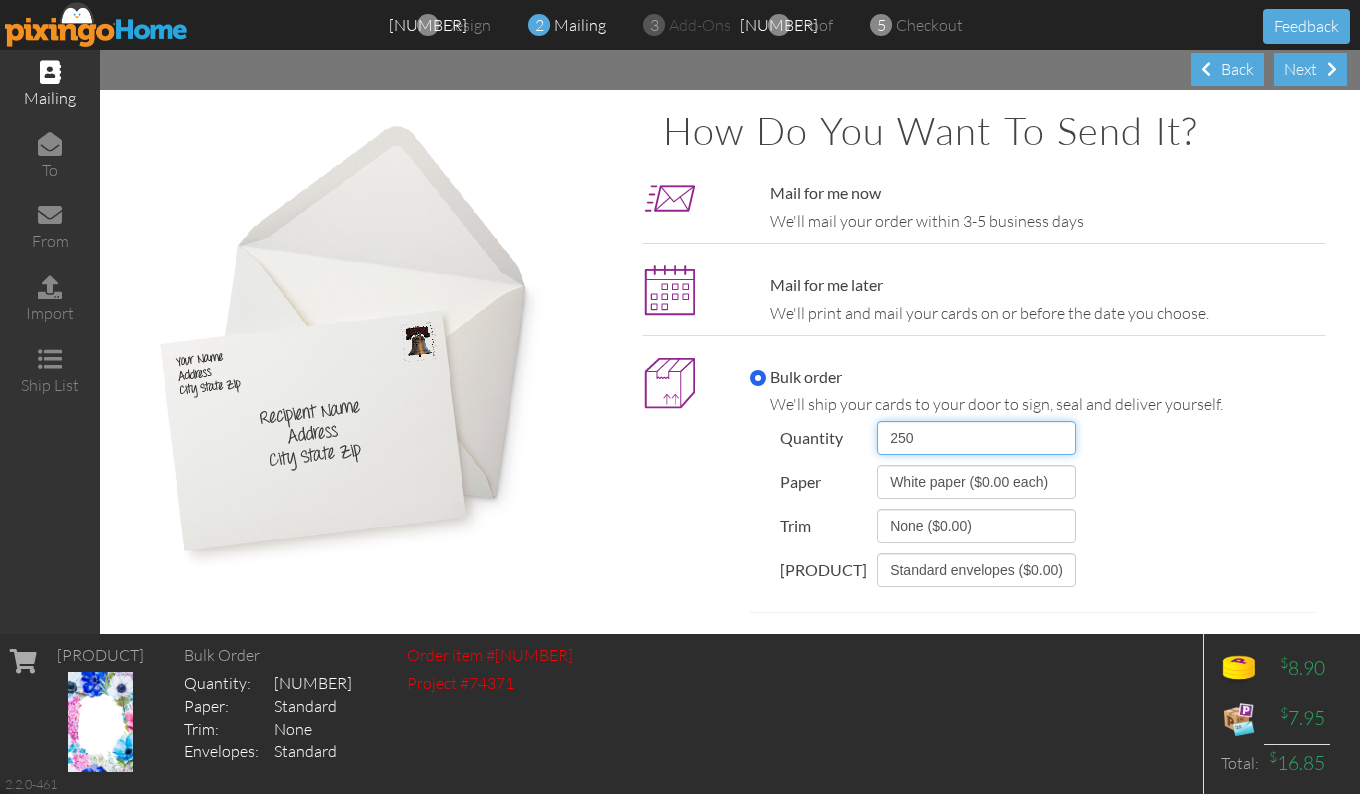 click on "10 25 40 50 75 100 125 150 200 250 300 350 400 450 500 1000 1500 2000 3000 4000 5000" at bounding box center (976, 438) 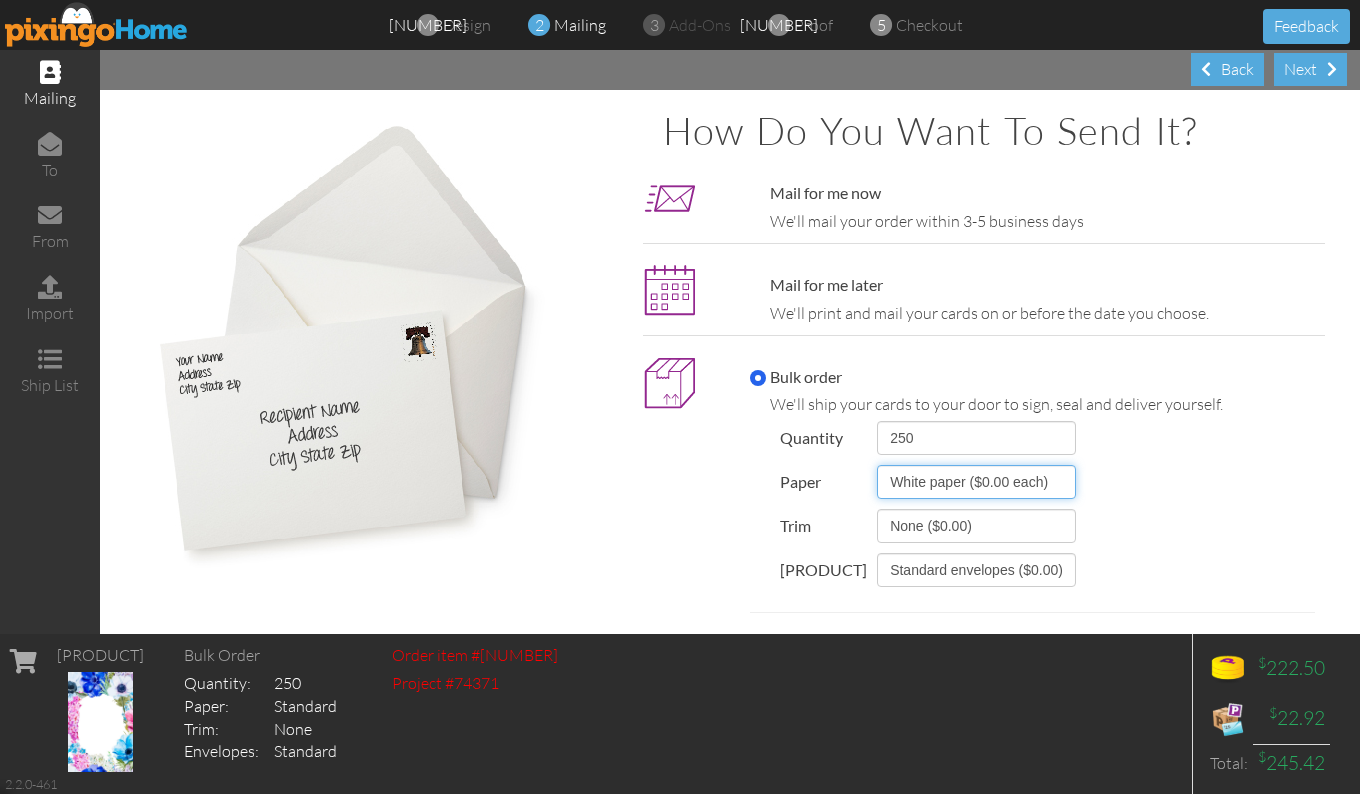 click on "White paper ($0.00 each)" at bounding box center [976, 482] 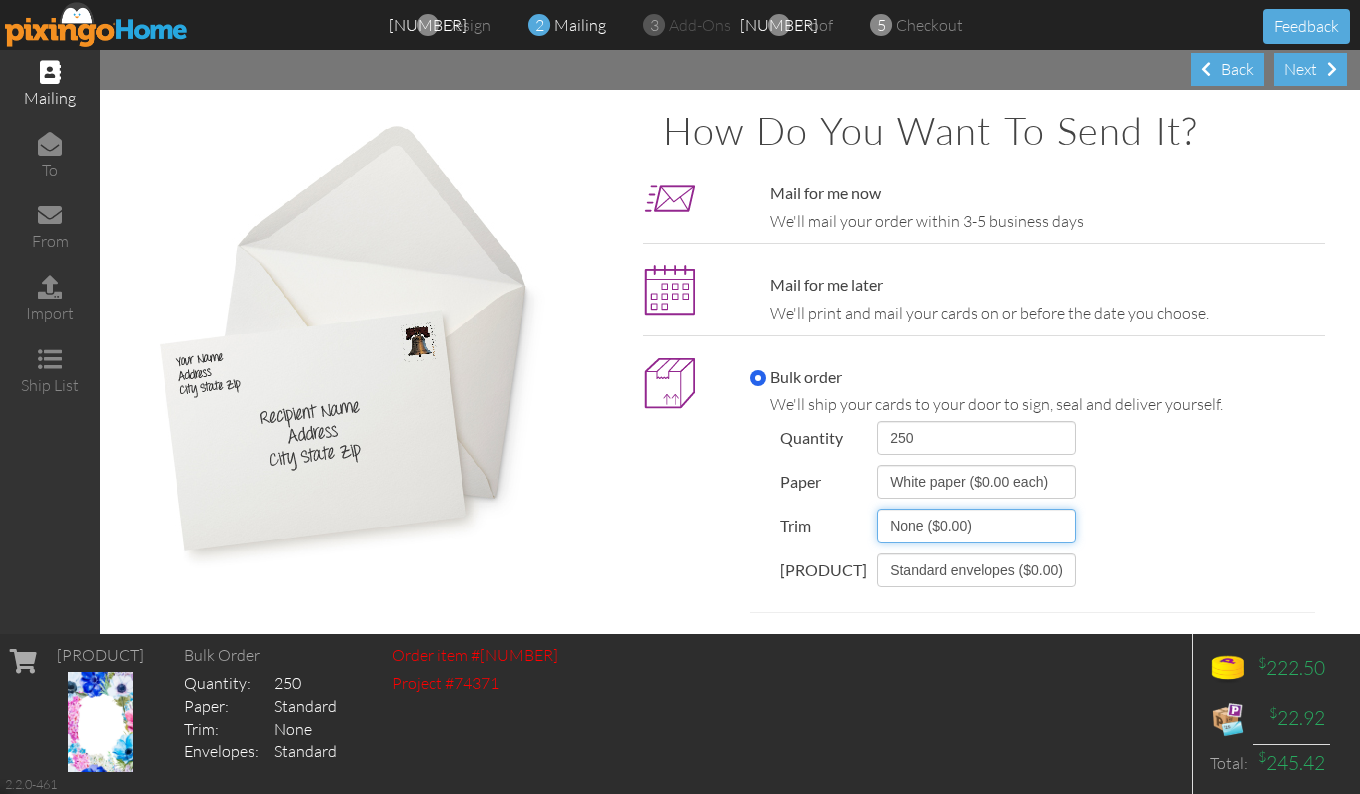 click on "None ($0.00) Rounded corners ($0.00)" at bounding box center [976, 526] 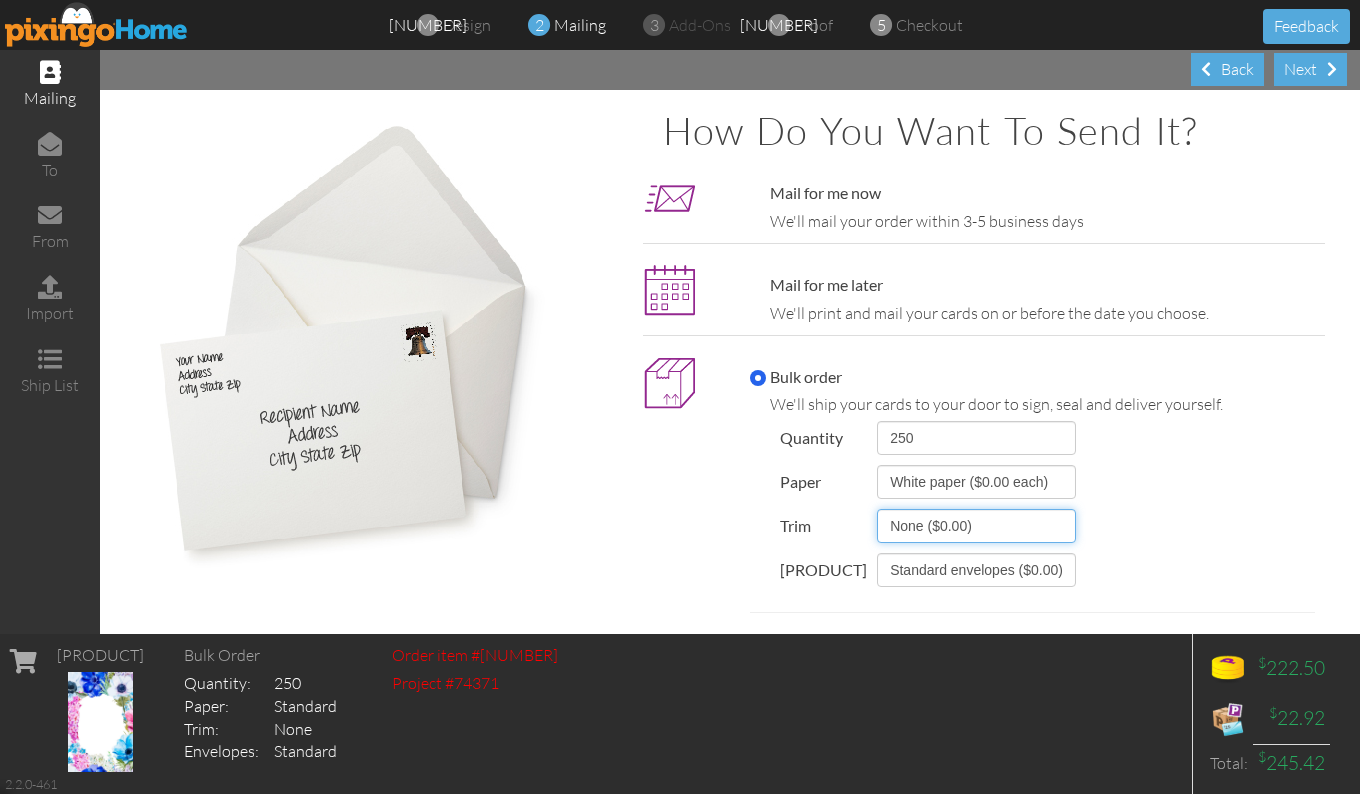 select on "object:2298" 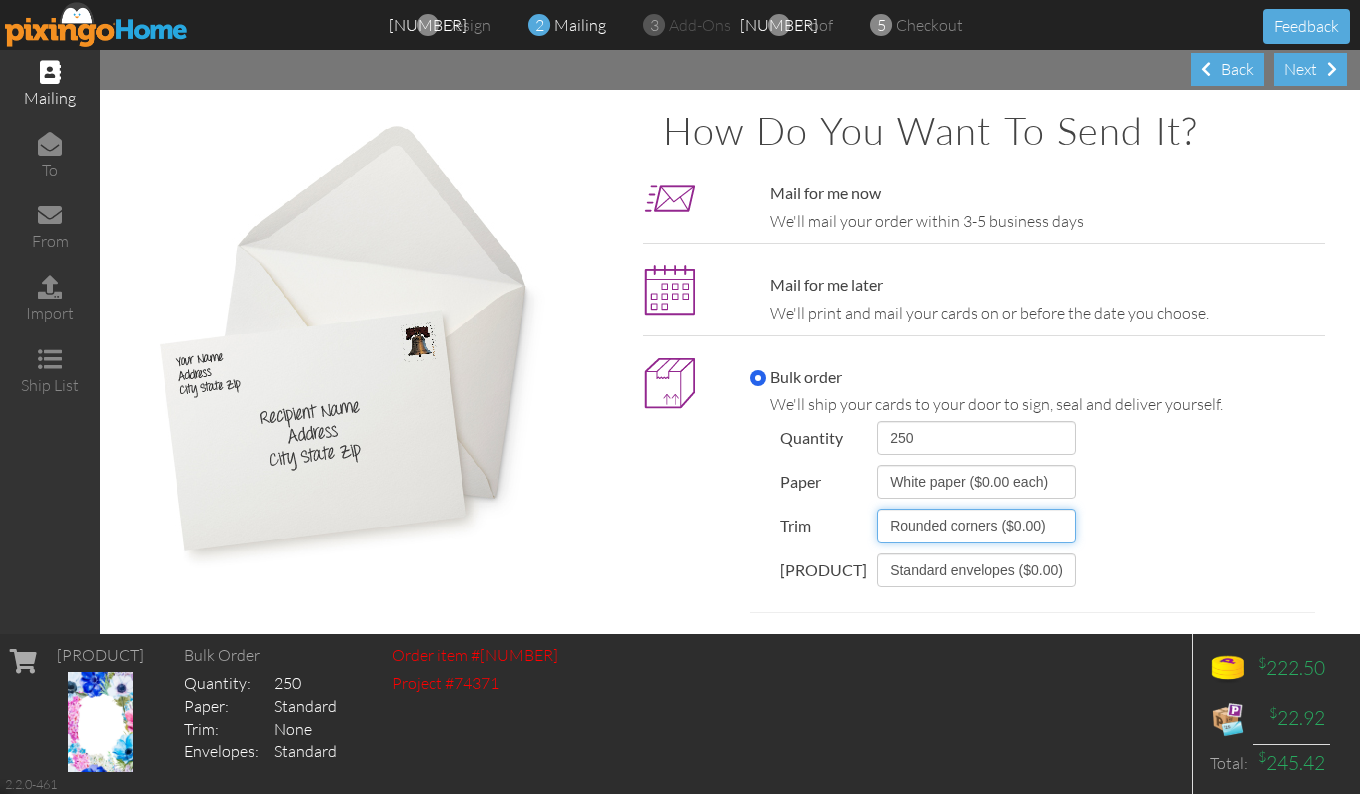 click on "None ($0.00) Rounded corners ($0.00)" at bounding box center [976, 526] 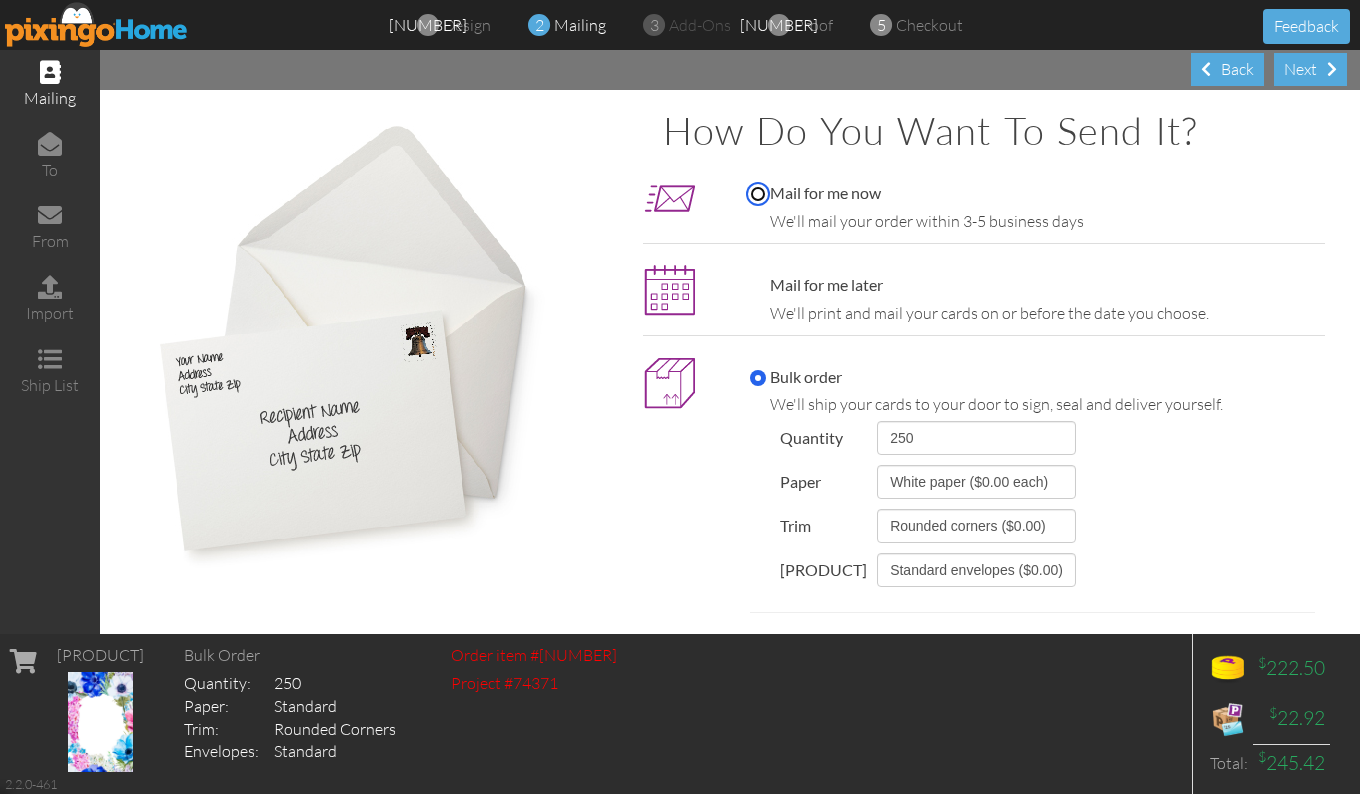click on "Mail for me now" at bounding box center (758, 194) 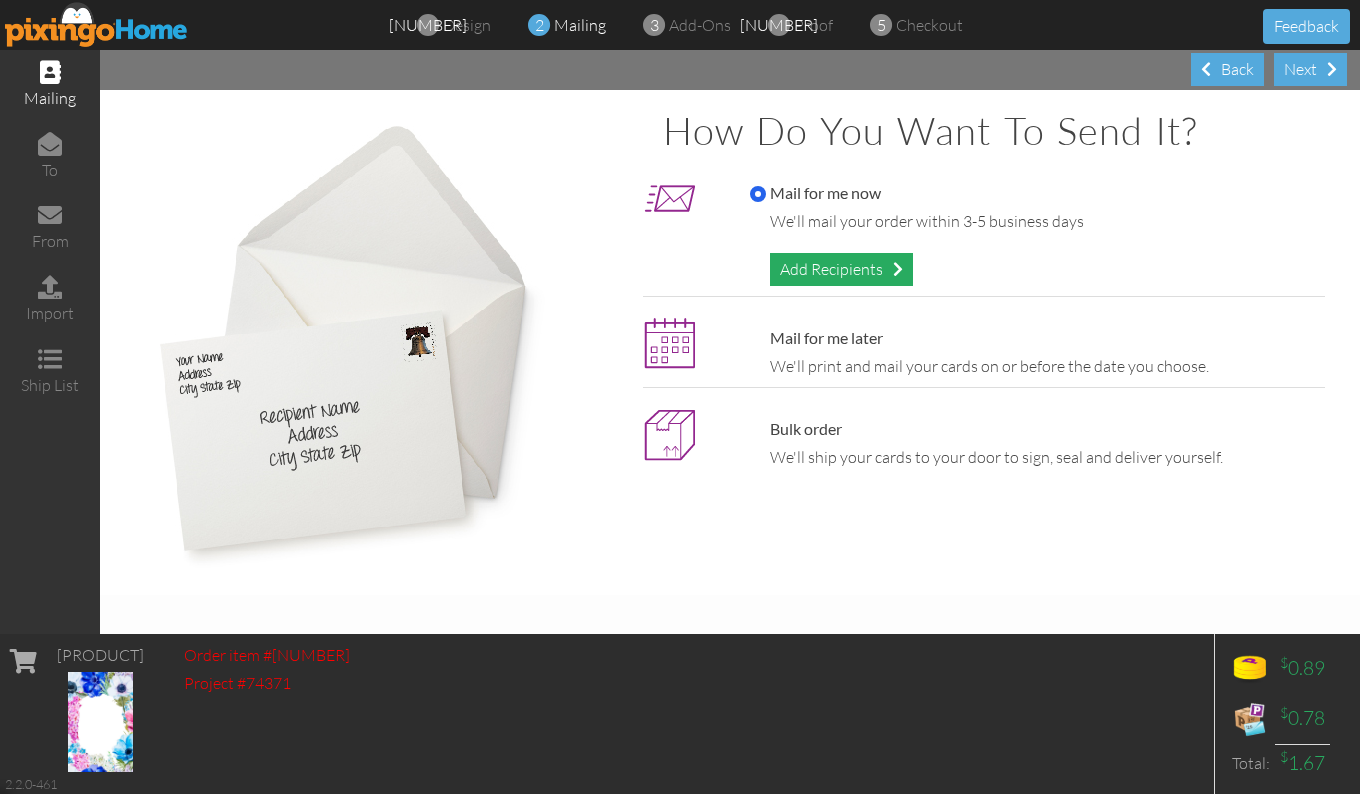 click on "Add Recipients" at bounding box center [841, 269] 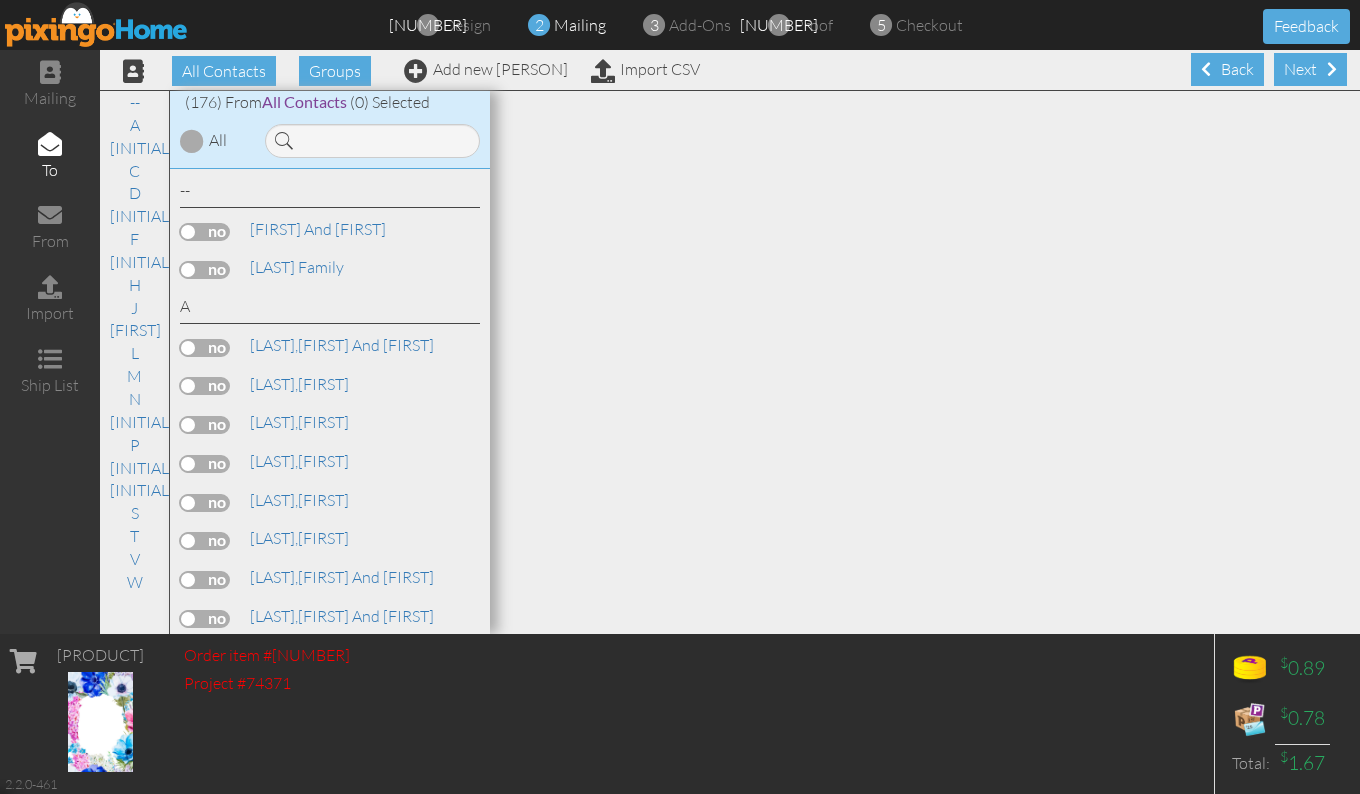 click at bounding box center (192, 141) 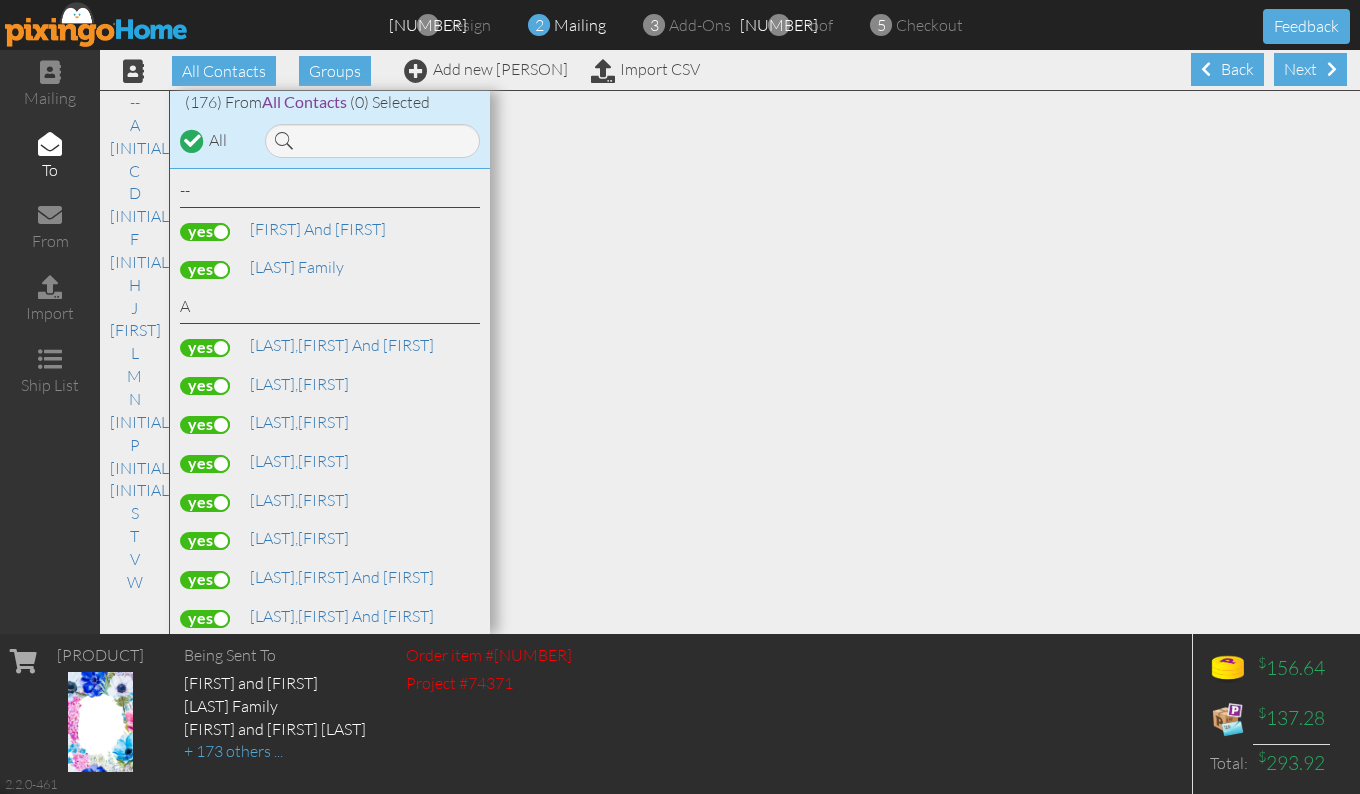 scroll, scrollTop: 1, scrollLeft: 0, axis: vertical 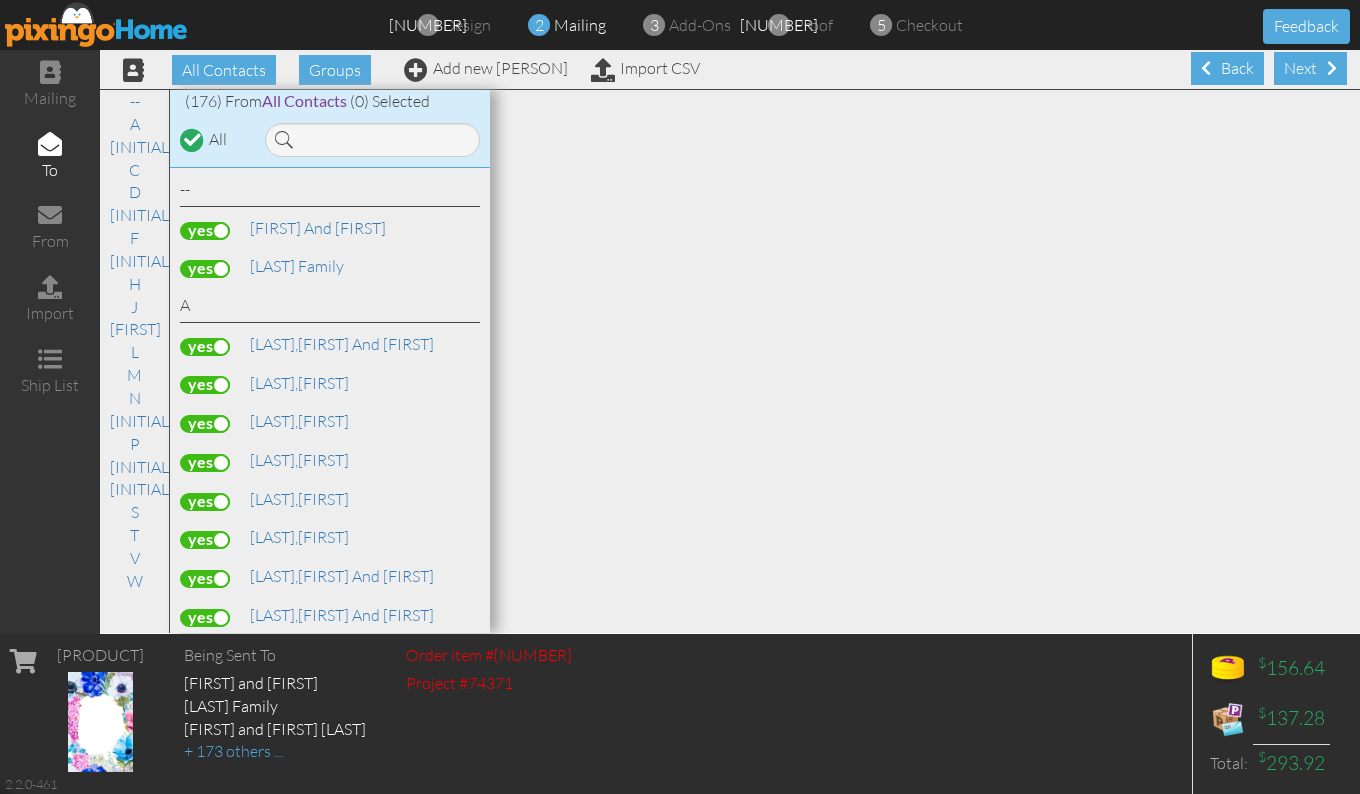 click at bounding box center [192, 139] 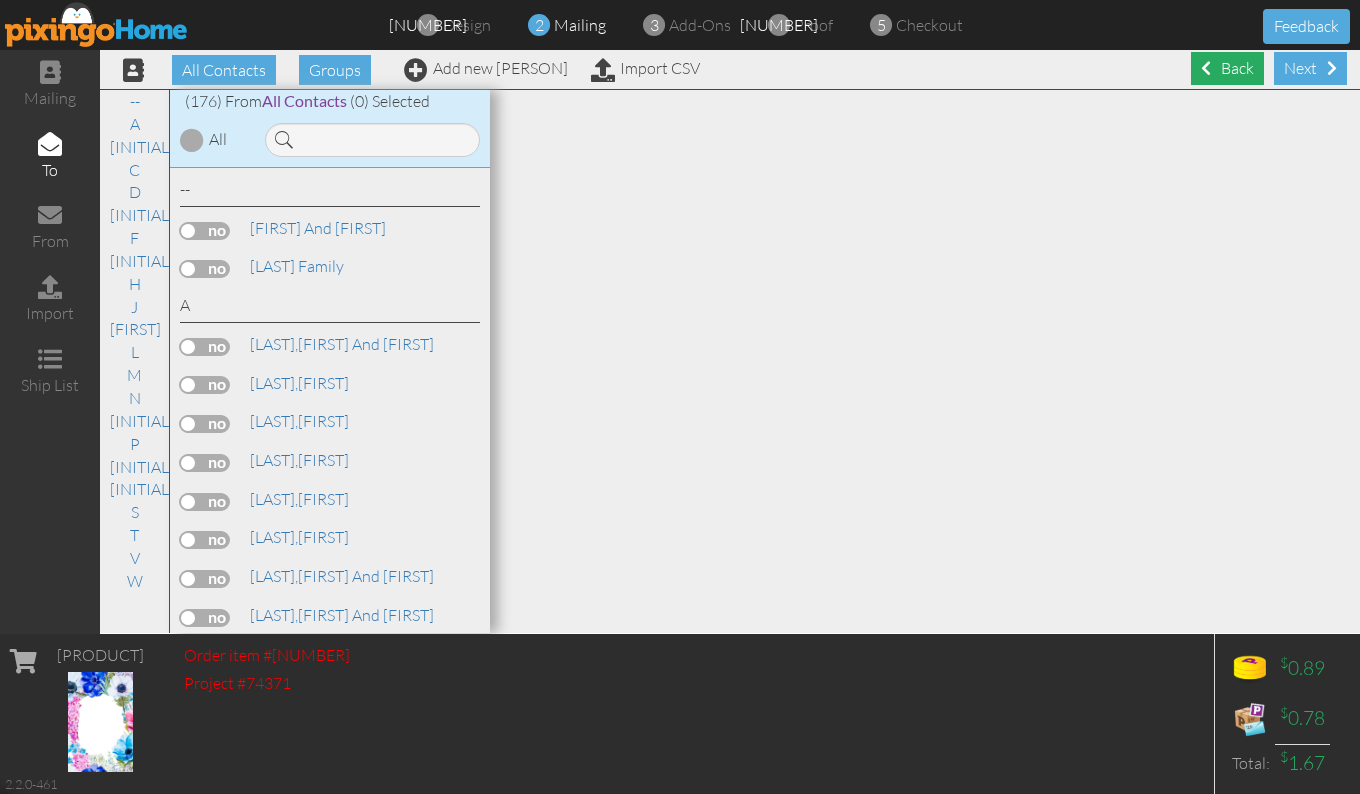 click on "Back" at bounding box center [1227, 68] 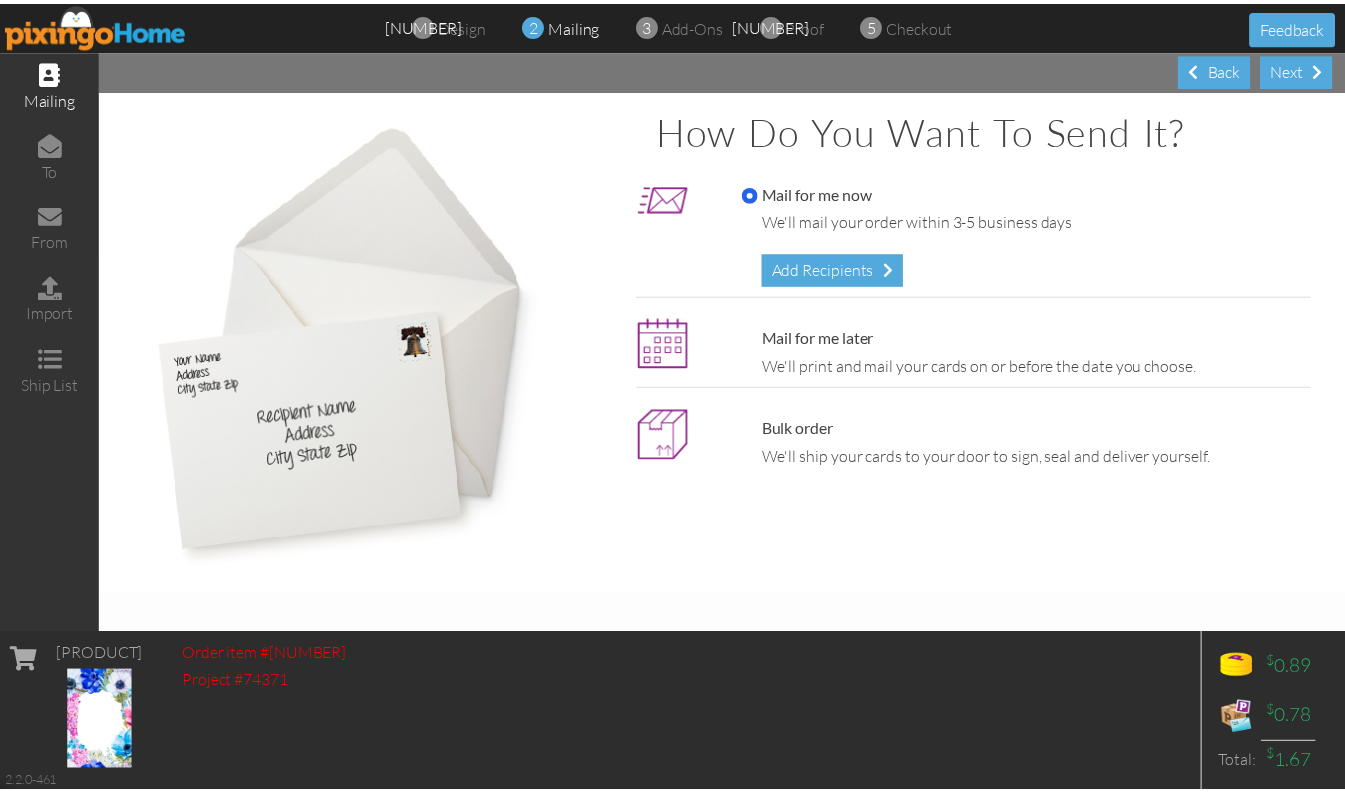 scroll, scrollTop: 0, scrollLeft: 0, axis: both 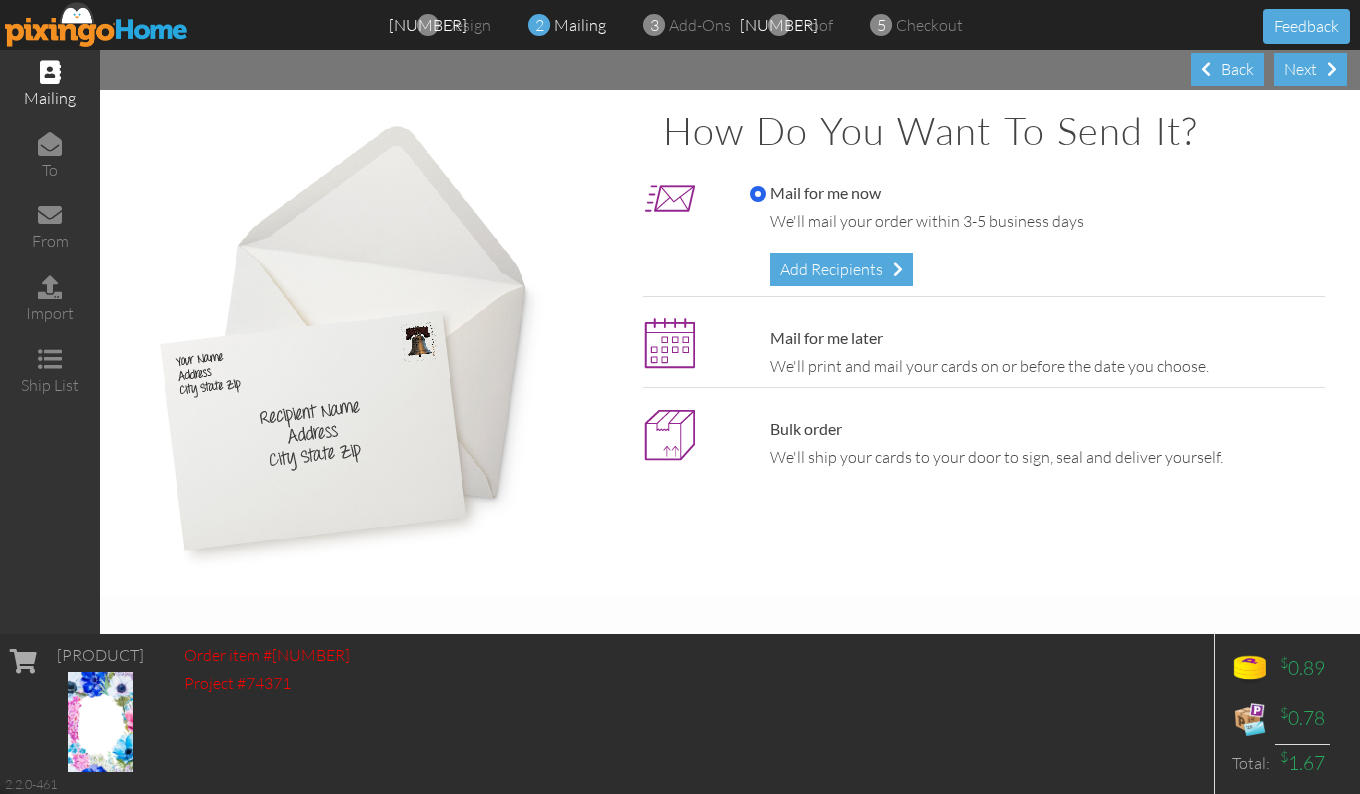 click on "Back" at bounding box center [1227, 69] 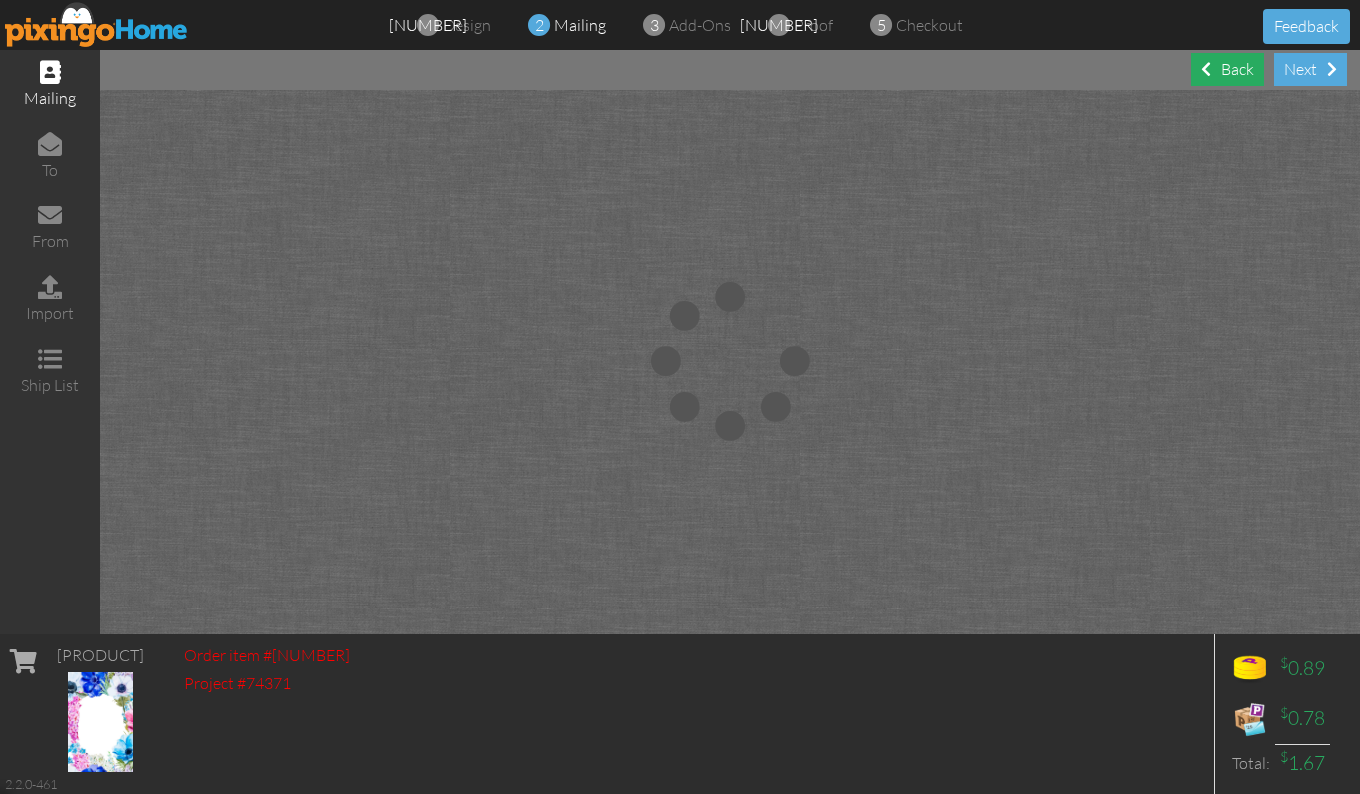 click on "Back" at bounding box center [1227, 69] 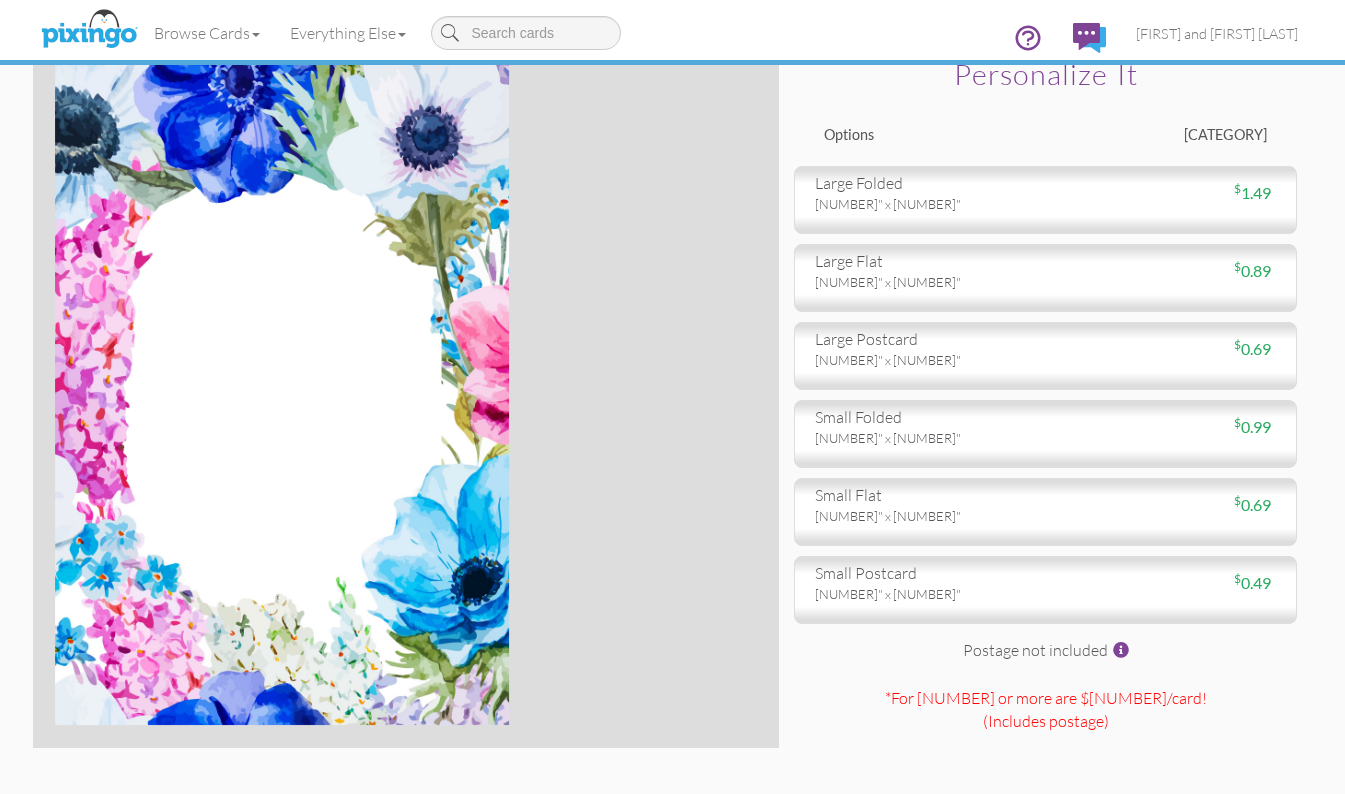 scroll, scrollTop: 63, scrollLeft: 0, axis: vertical 